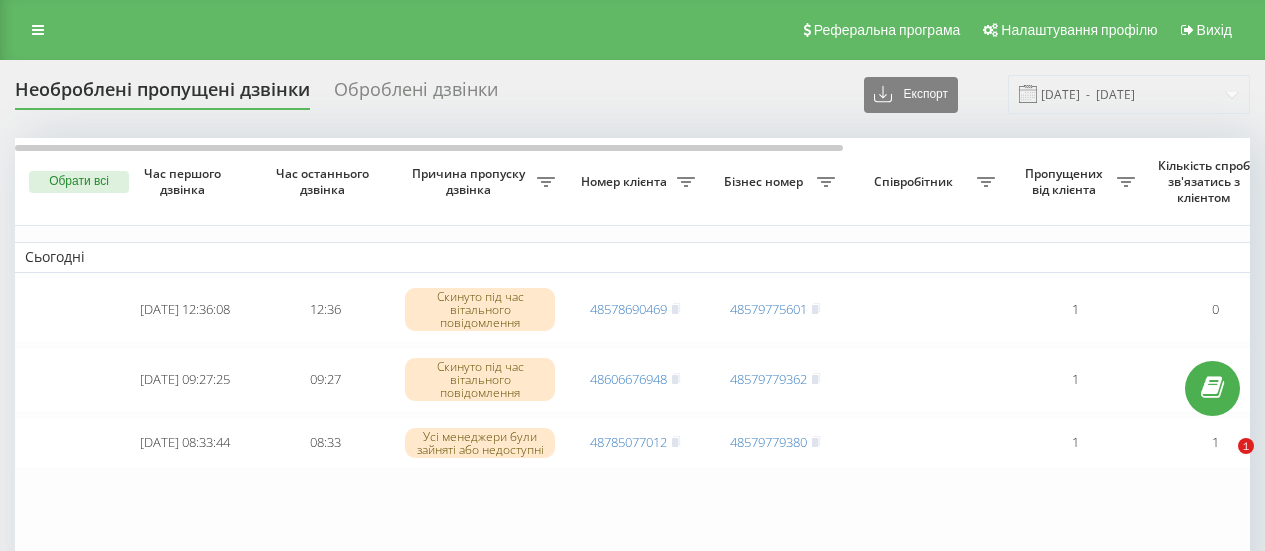 scroll, scrollTop: 0, scrollLeft: 0, axis: both 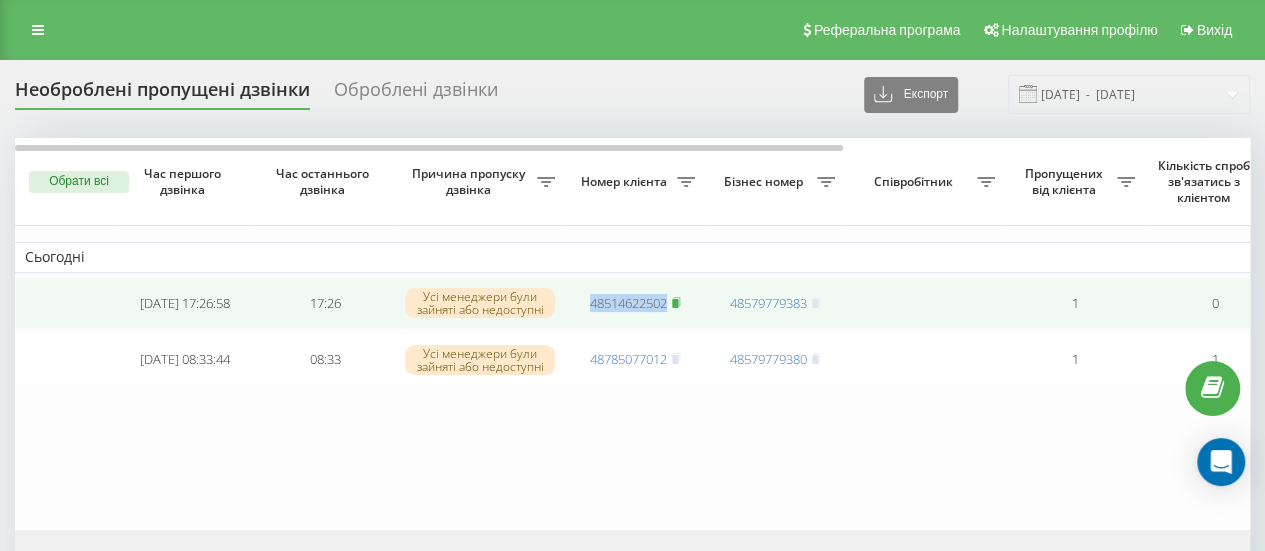 drag, startPoint x: 580, startPoint y: 315, endPoint x: 677, endPoint y: 310, distance: 97.128784 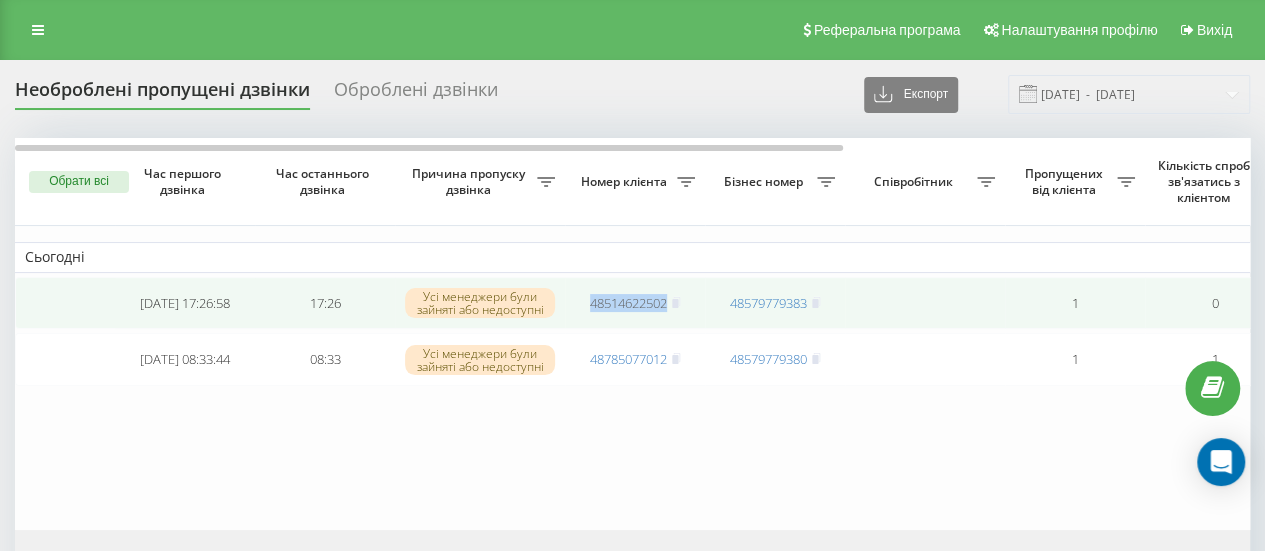 copy on "48514622502" 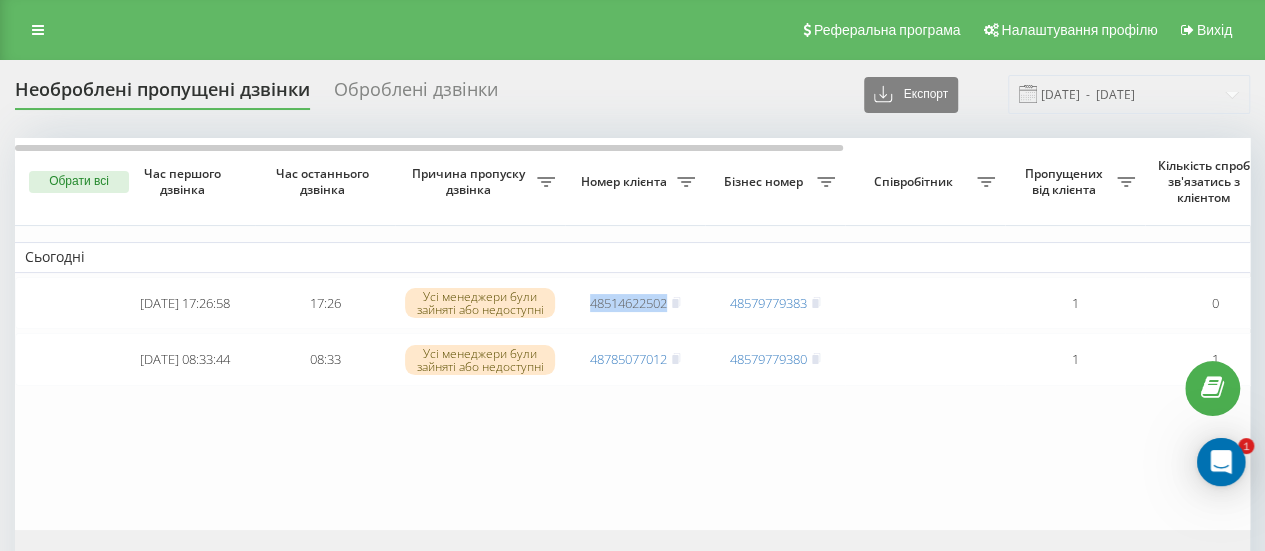 scroll, scrollTop: 0, scrollLeft: 0, axis: both 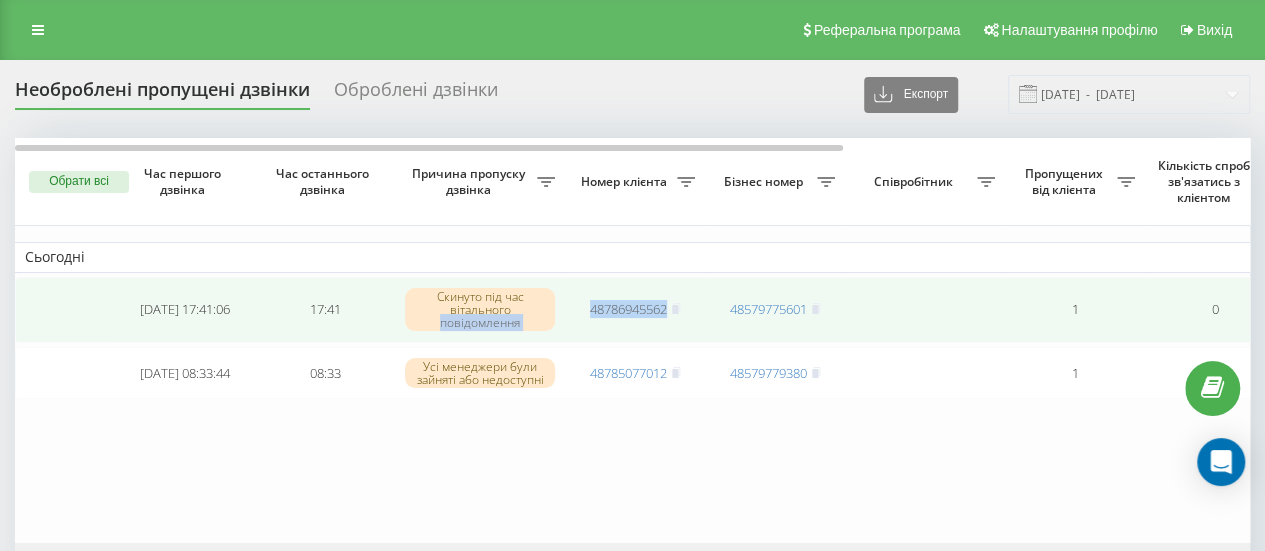 drag, startPoint x: 564, startPoint y: 311, endPoint x: 674, endPoint y: 318, distance: 110.2225 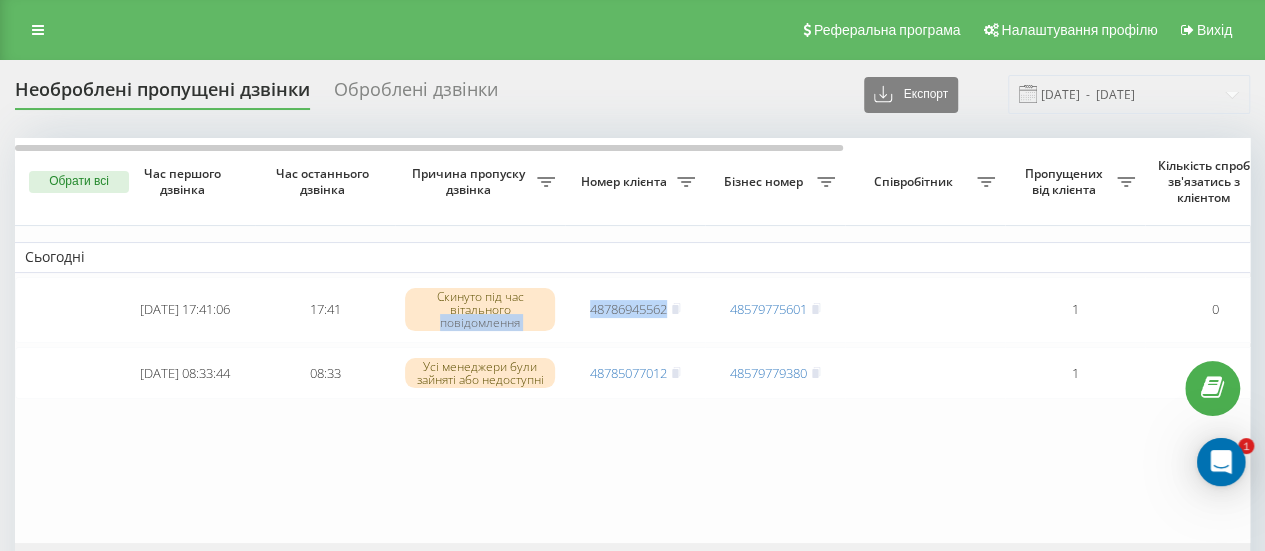 scroll, scrollTop: 0, scrollLeft: 0, axis: both 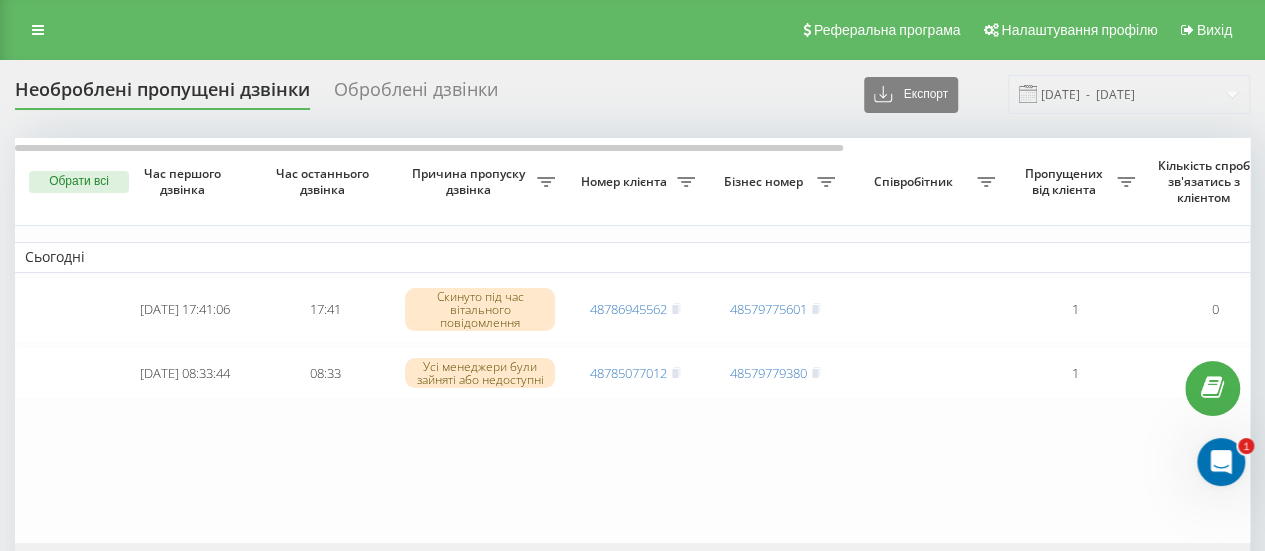 click on "Сьогодні 2025-07-10 17:41:06 17:41 Скинуто під час вітального повідомлення 48786945562 48579775601 1 0 годину тому ТБ Обробити Не вдалося зв'язатися Зв'язався з клієнтом за допомогою іншого каналу Клієнт передзвонив сам з іншого номера Інший варіант 2025-07-10 08:33:44 08:33 Усі менеджери були зайняті або недоступні 48785077012 48579779380 1 1 10 годин тому ВТК Обробити Не вдалося зв'язатися Зв'язався з клієнтом за допомогою іншого каналу Клієнт передзвонив сам з іншого номера Інший варіант" at bounding box center [935, 340] 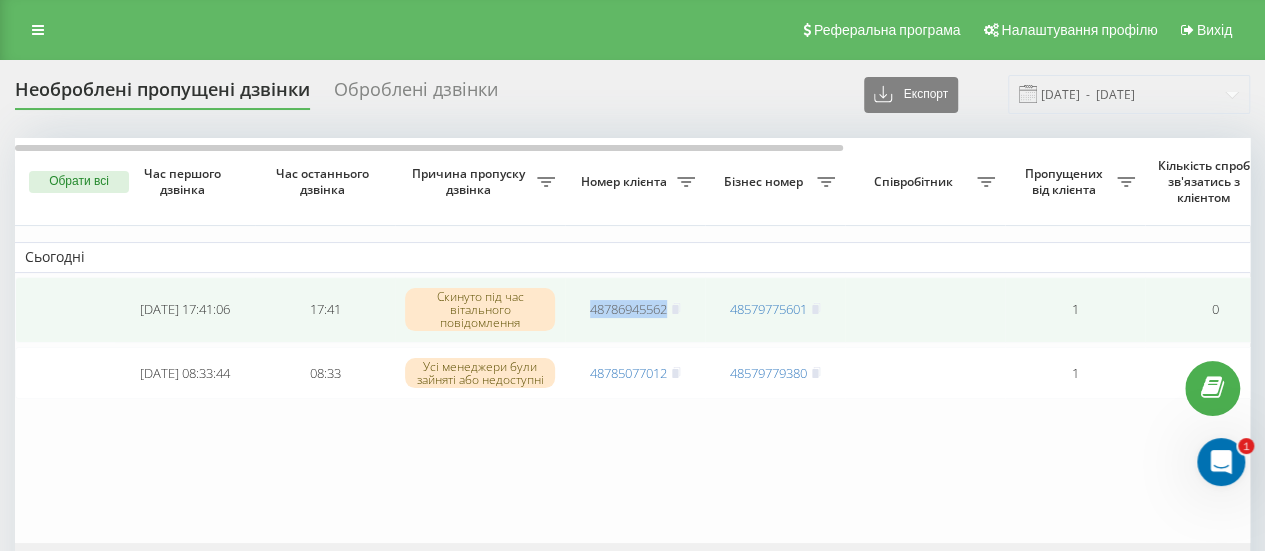 drag, startPoint x: 572, startPoint y: 310, endPoint x: 685, endPoint y: 330, distance: 114.75626 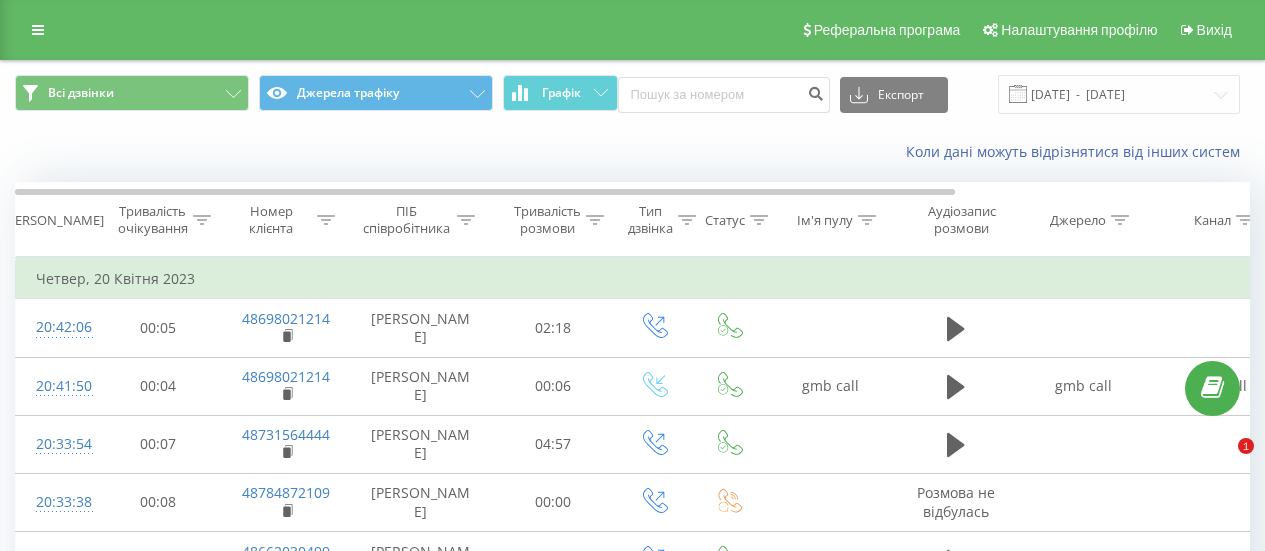 scroll, scrollTop: 0, scrollLeft: 0, axis: both 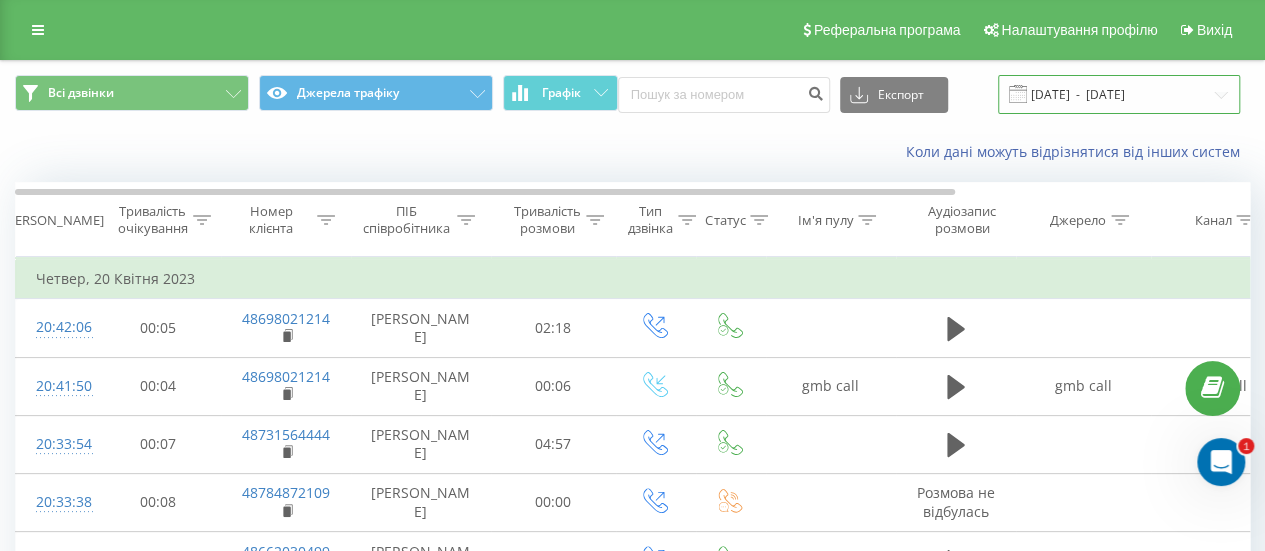 click on "20.03.2023  -  20.04.2023" at bounding box center [1119, 94] 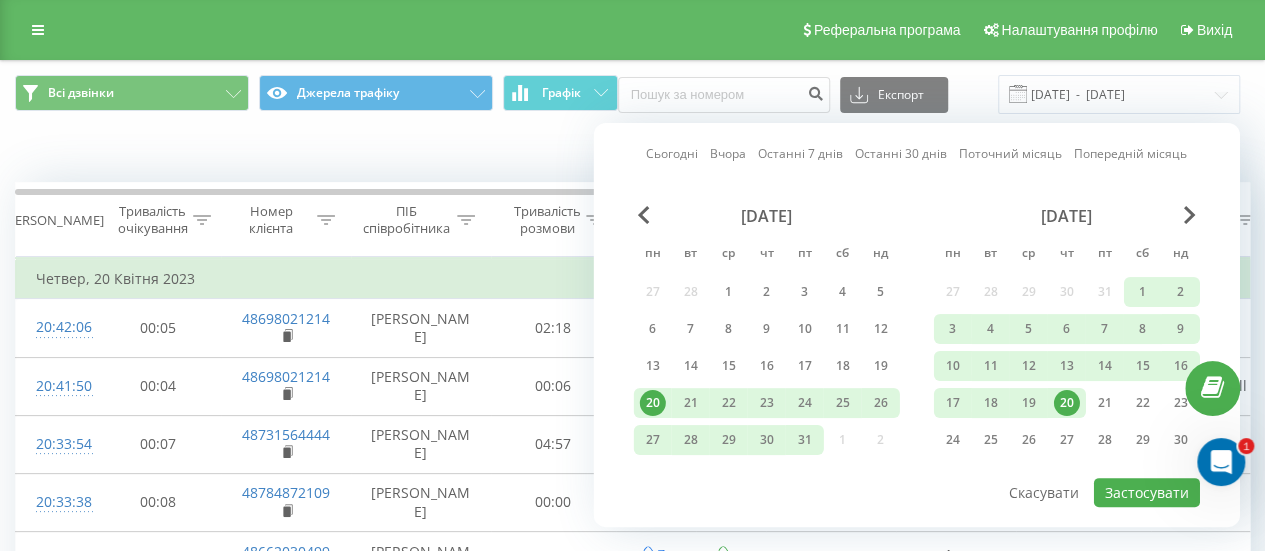 click on "квітень 2023" at bounding box center (1067, 216) 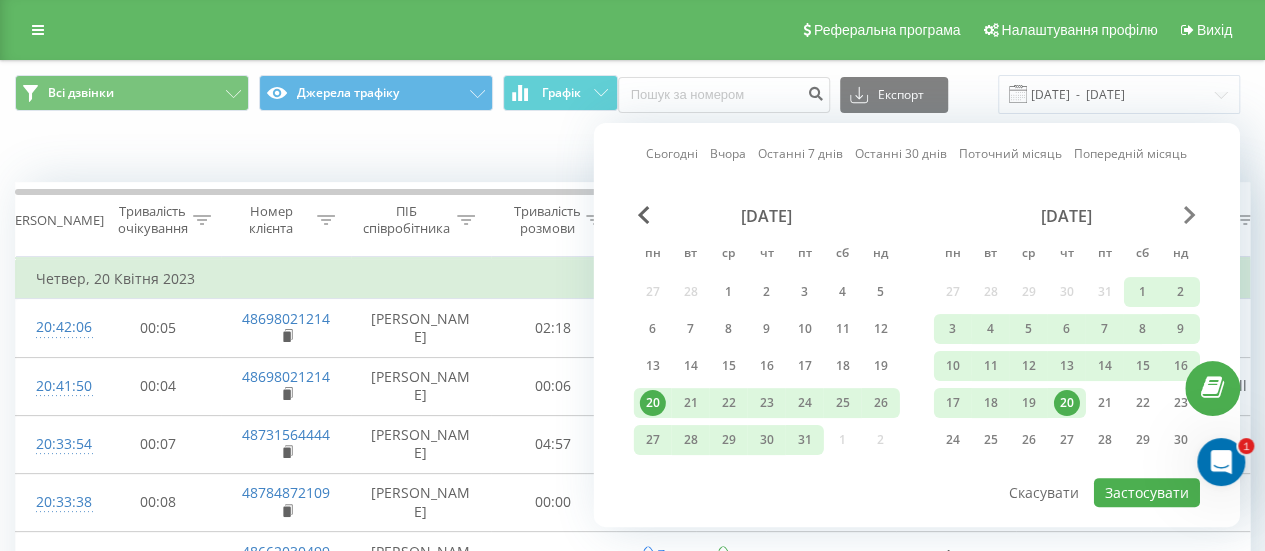 click at bounding box center [1190, 215] 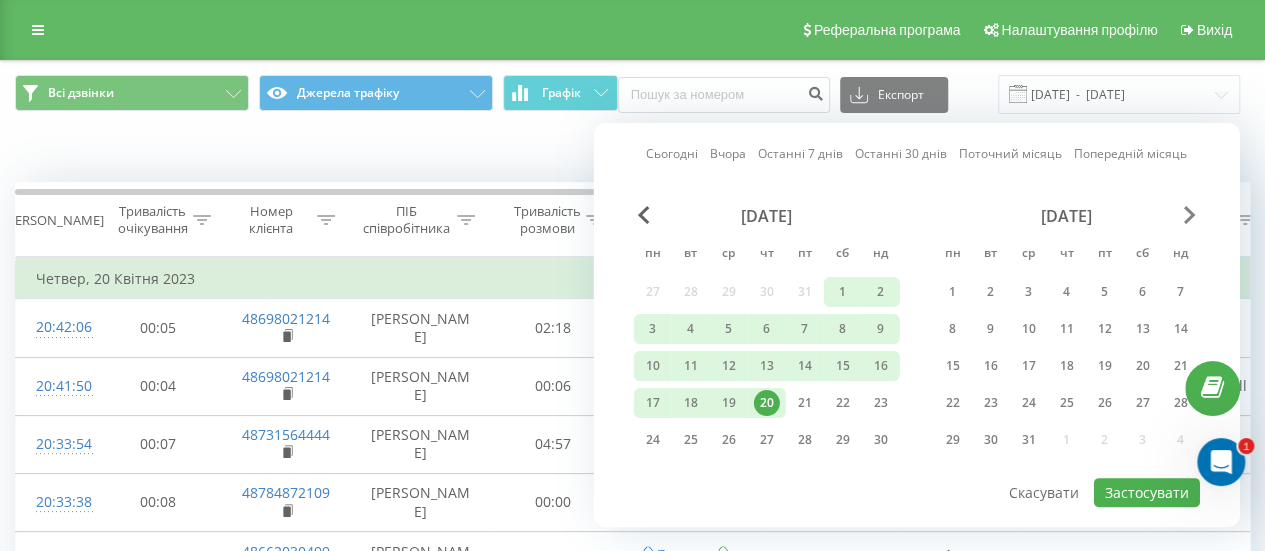 click at bounding box center [1190, 215] 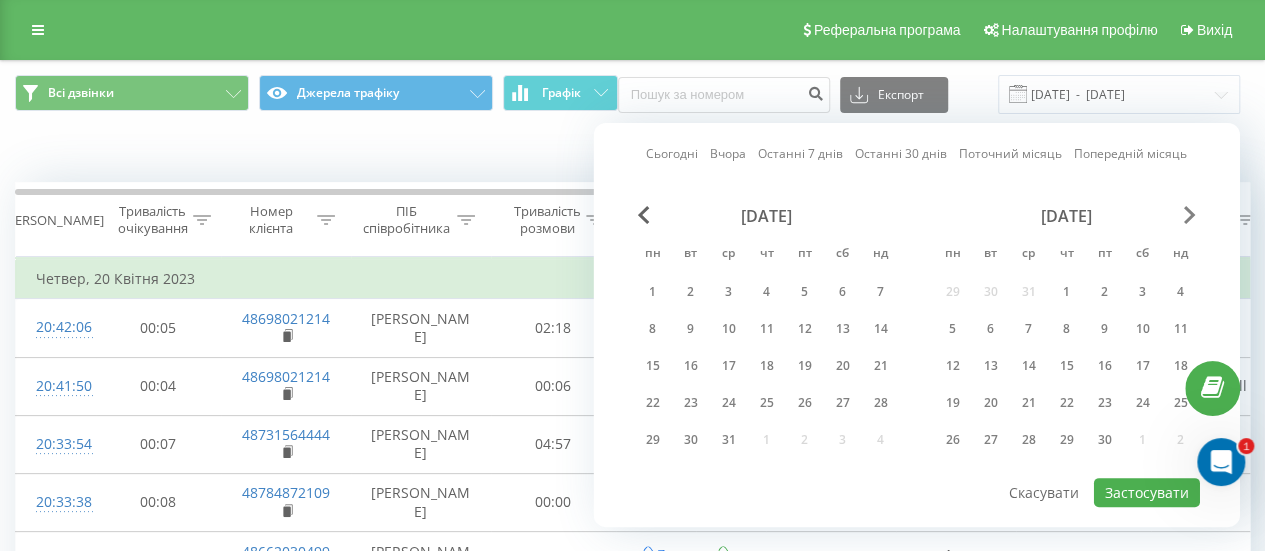 click at bounding box center [1190, 215] 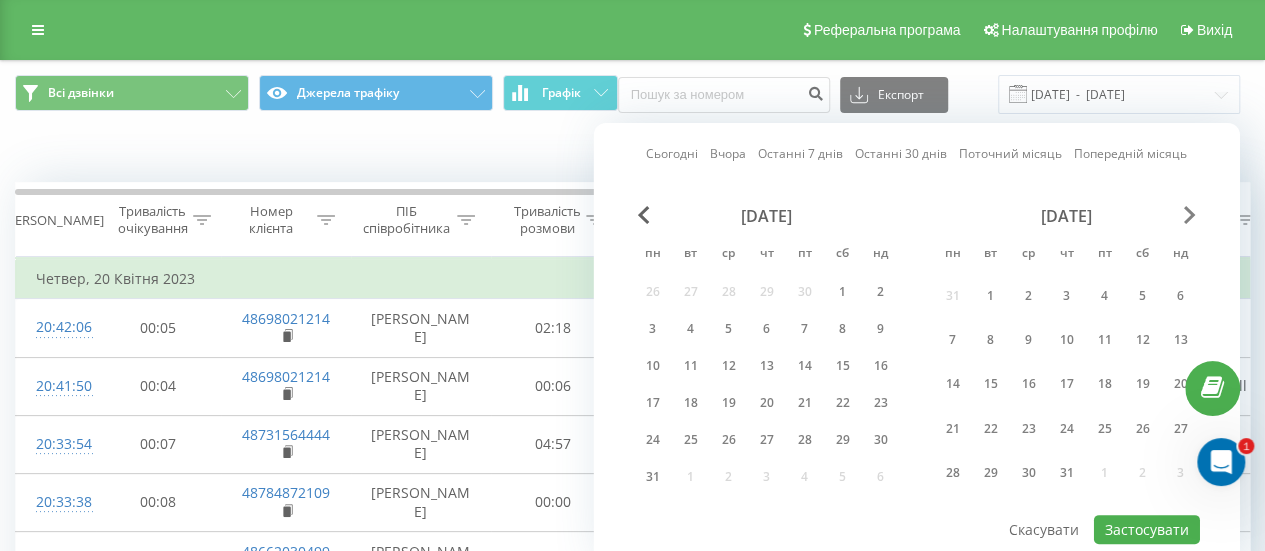 click at bounding box center [1190, 215] 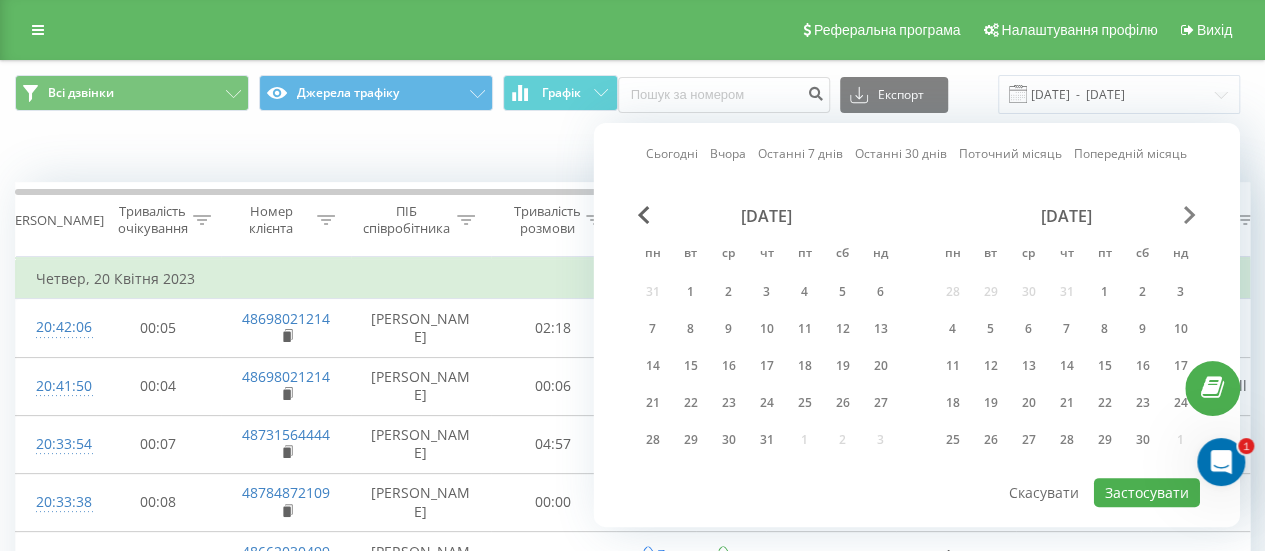 click at bounding box center (1190, 215) 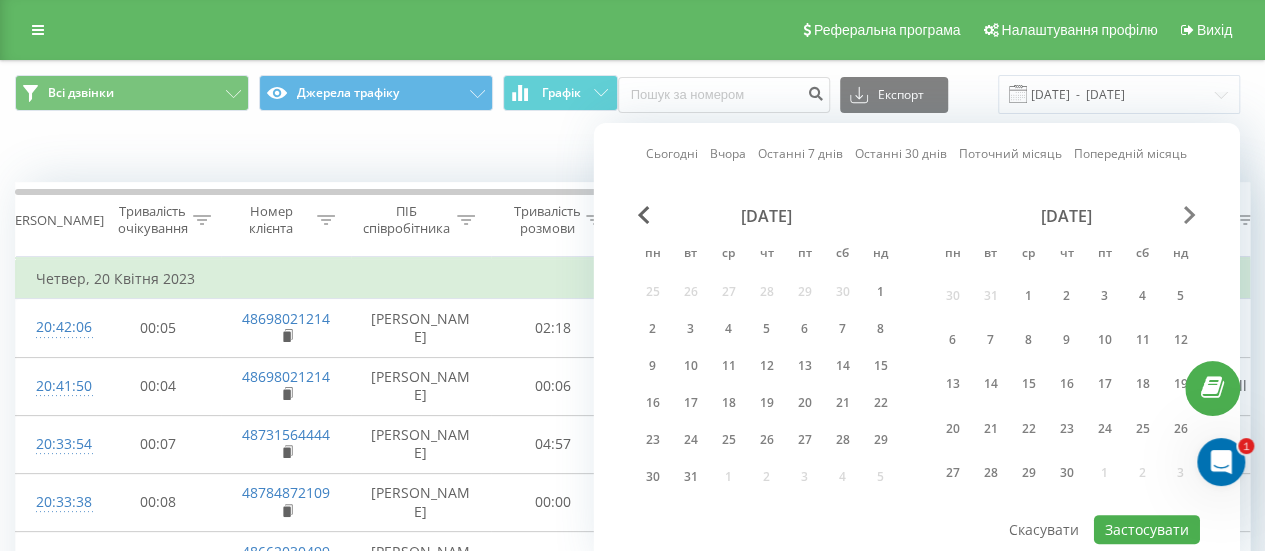 click at bounding box center (1190, 215) 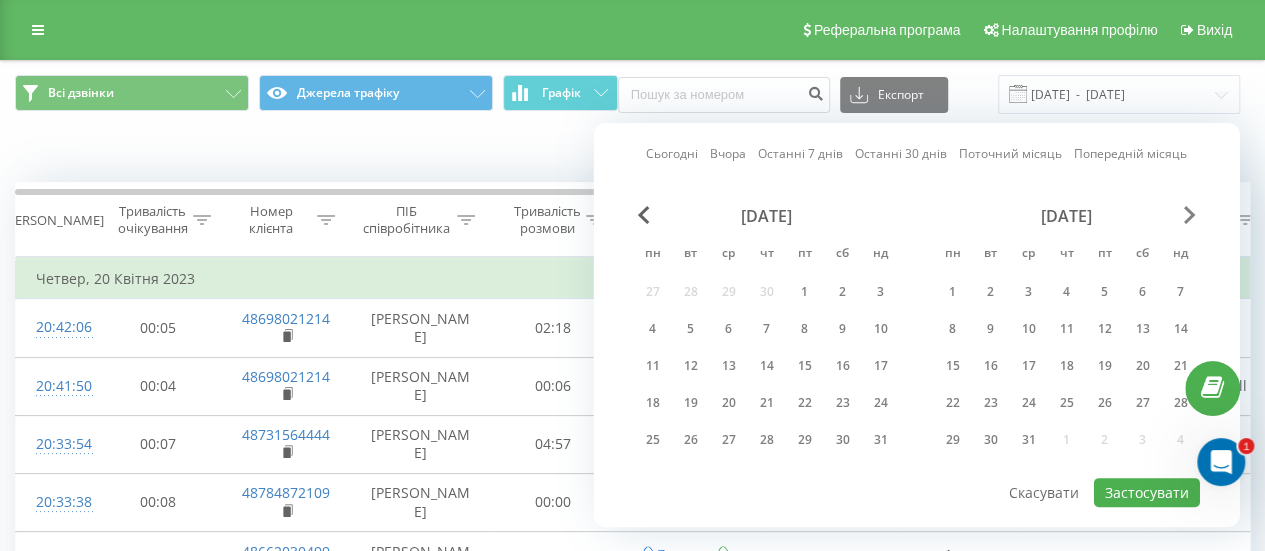 click at bounding box center [1190, 215] 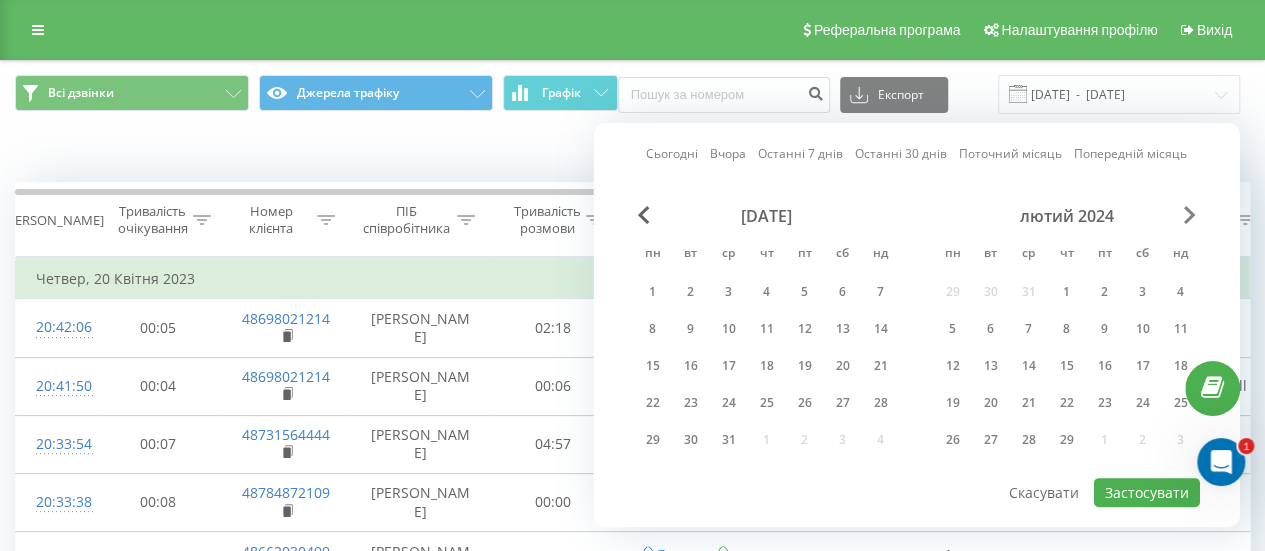 click at bounding box center [1190, 215] 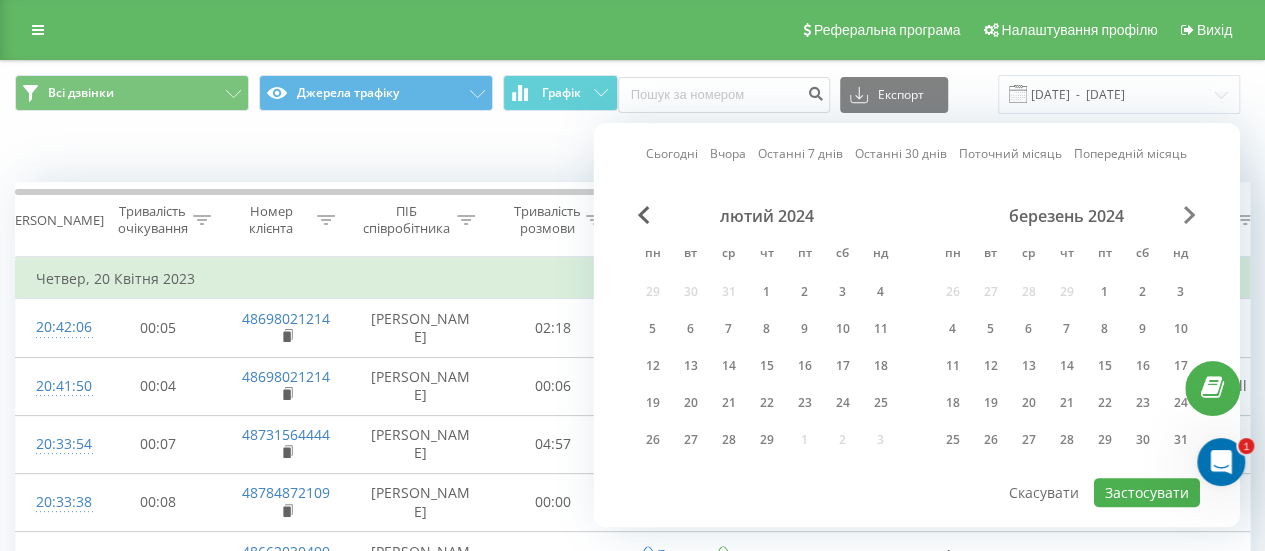 click at bounding box center (1190, 215) 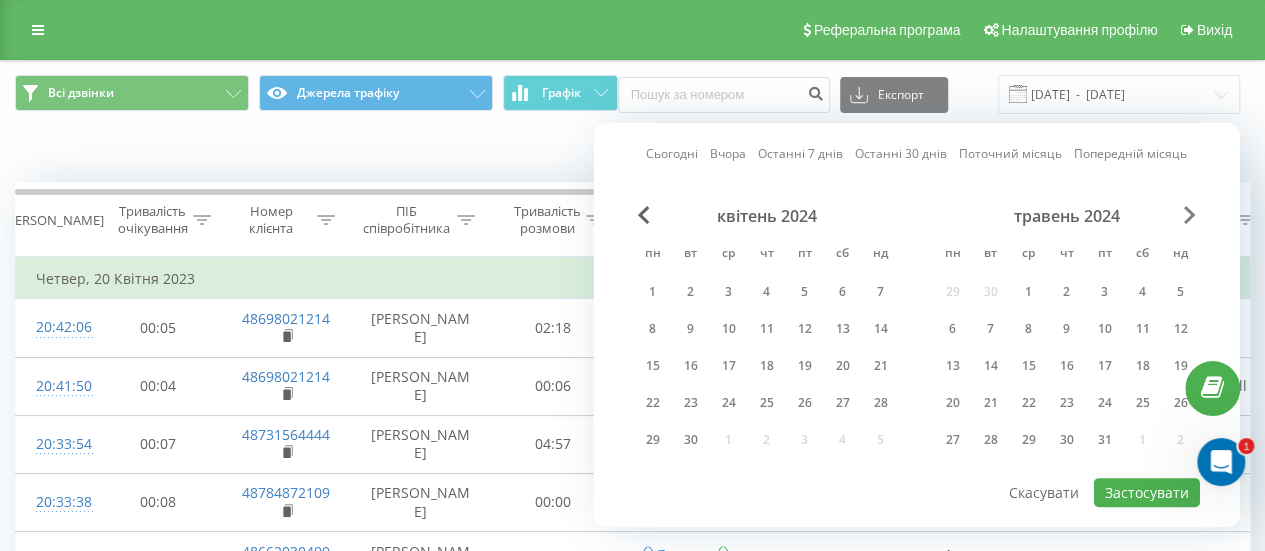 click at bounding box center (1190, 215) 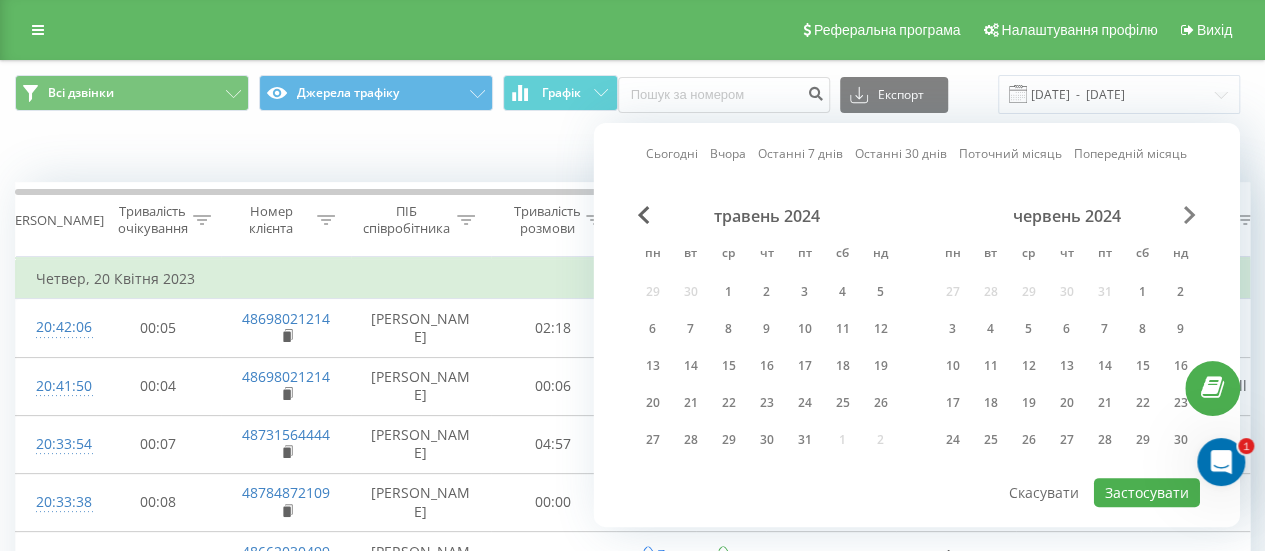 click at bounding box center (1190, 215) 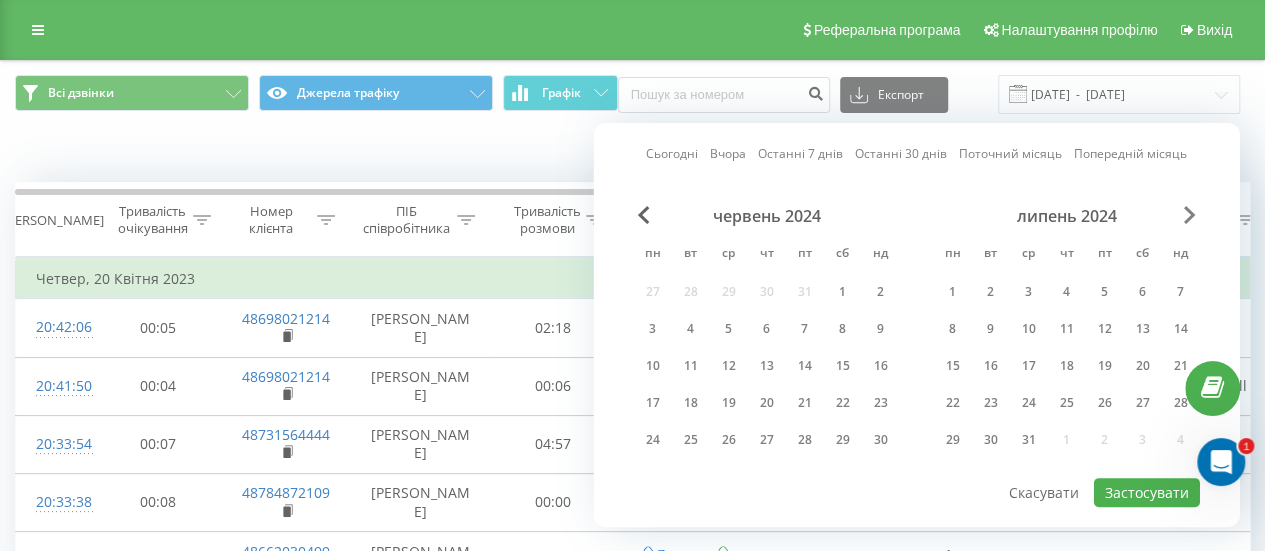 click at bounding box center [1190, 215] 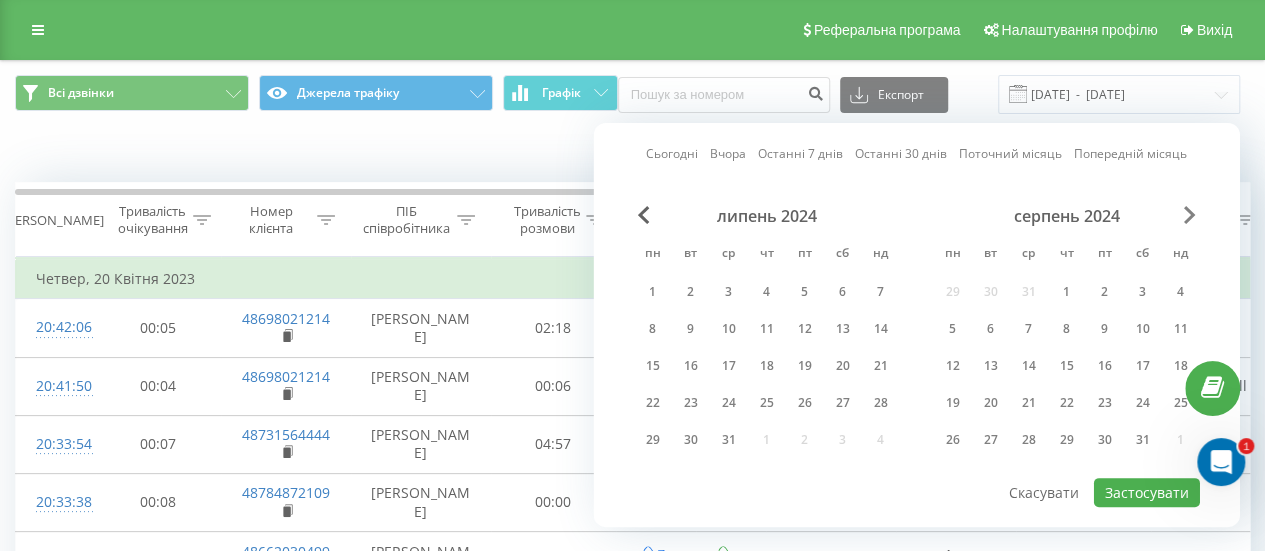 click at bounding box center [1190, 215] 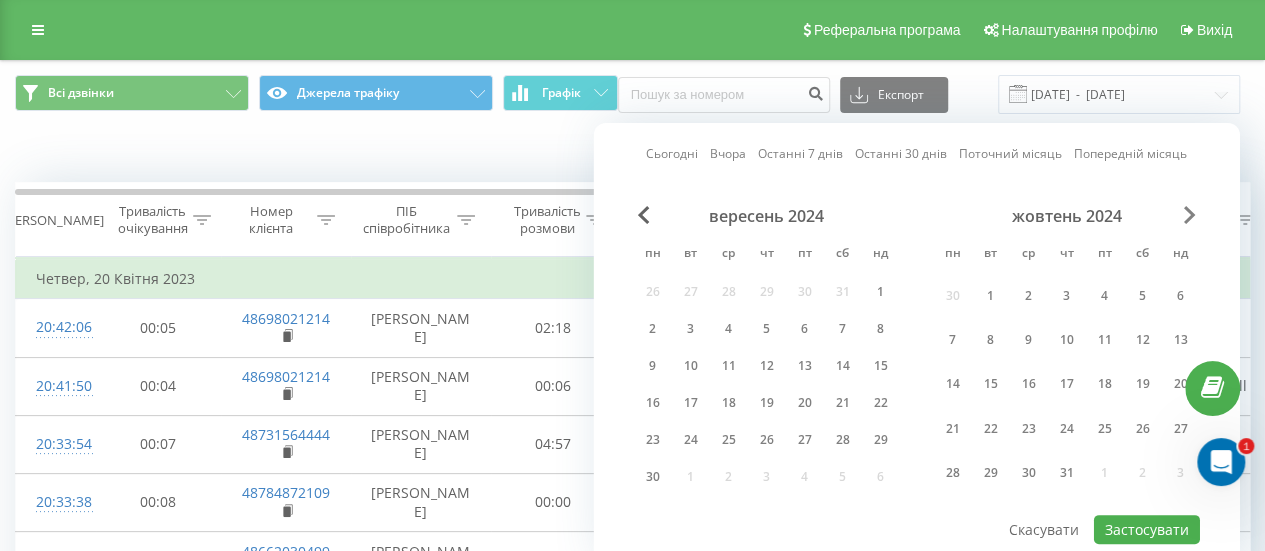 click at bounding box center [1190, 215] 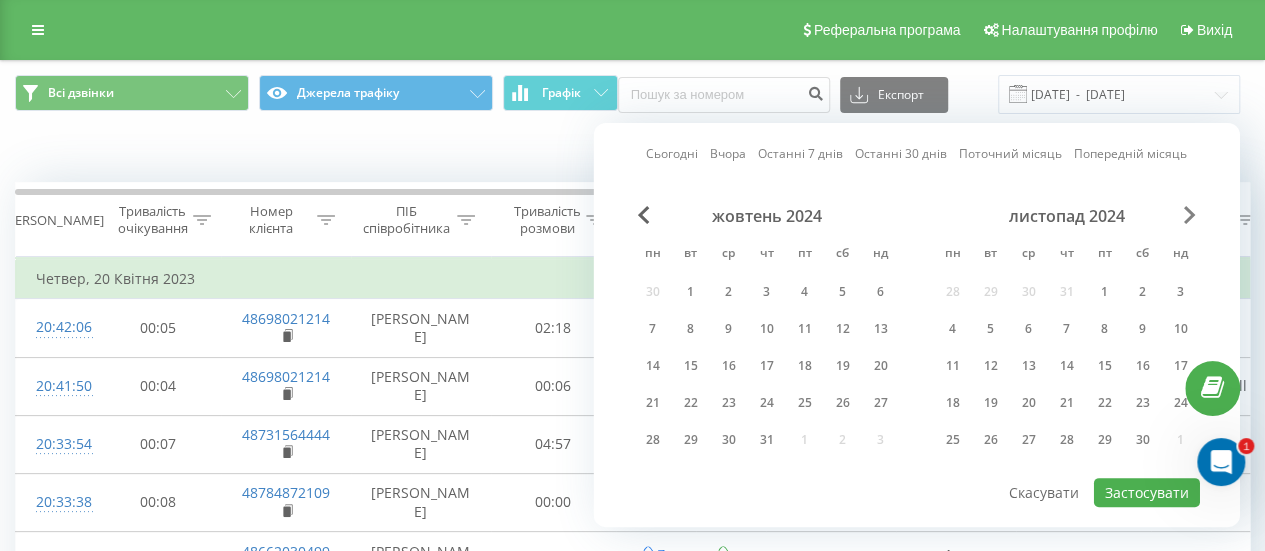 click at bounding box center [1190, 215] 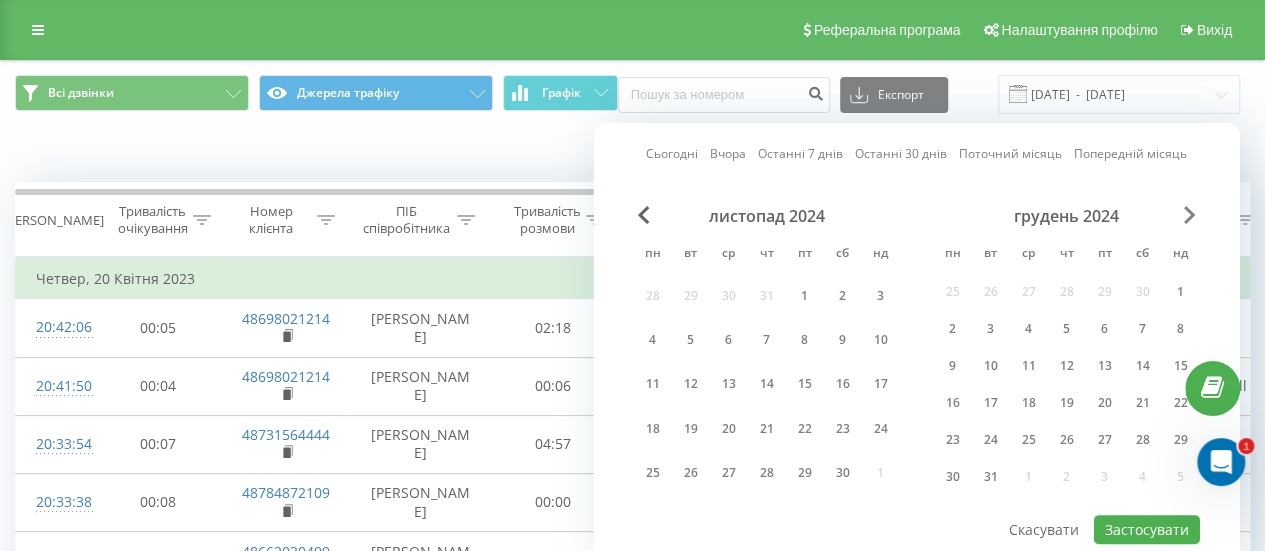 click at bounding box center (1190, 215) 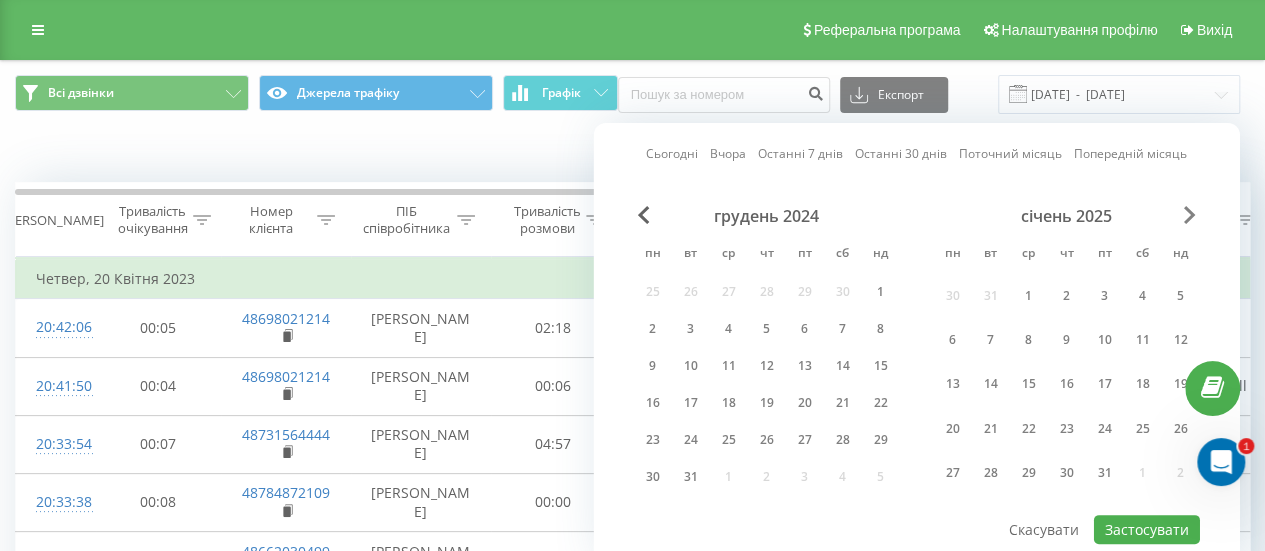 click at bounding box center [1190, 215] 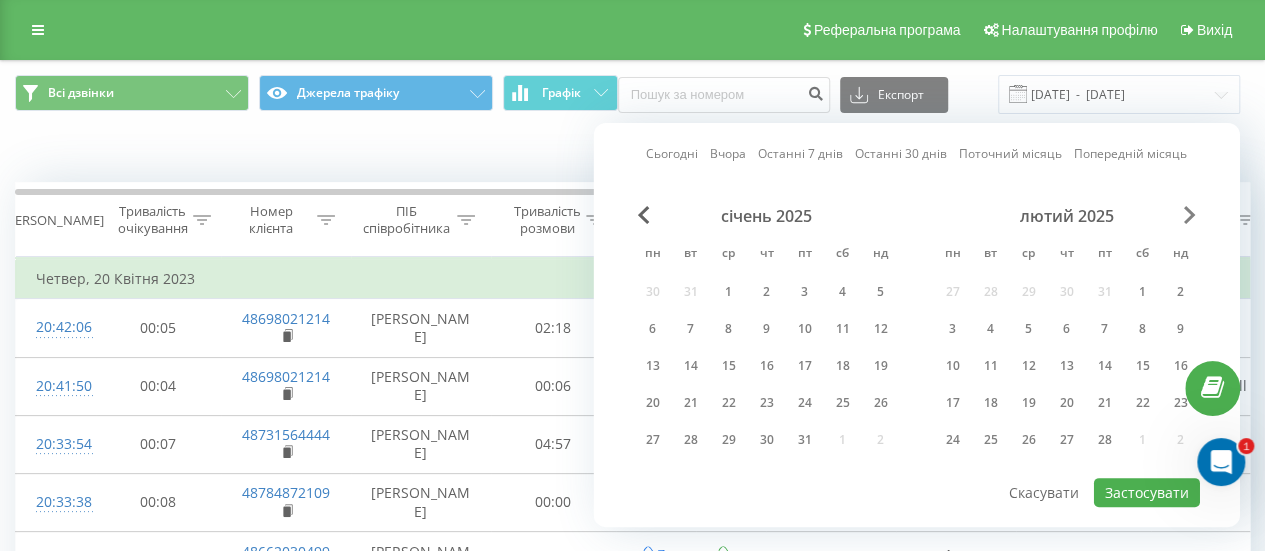 click at bounding box center (1190, 215) 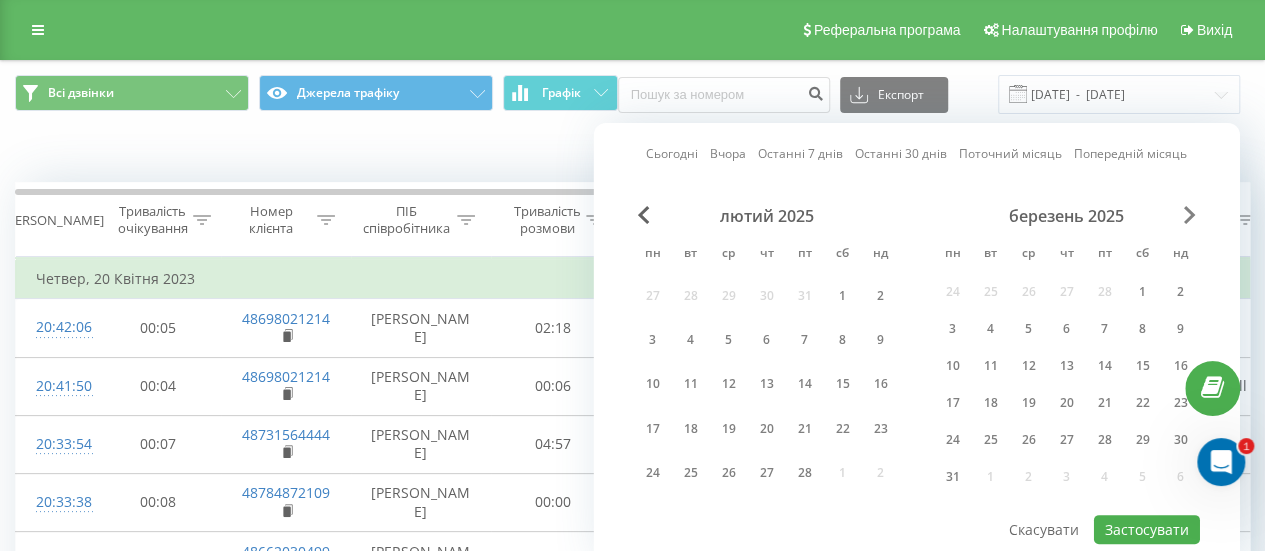 click at bounding box center [1190, 215] 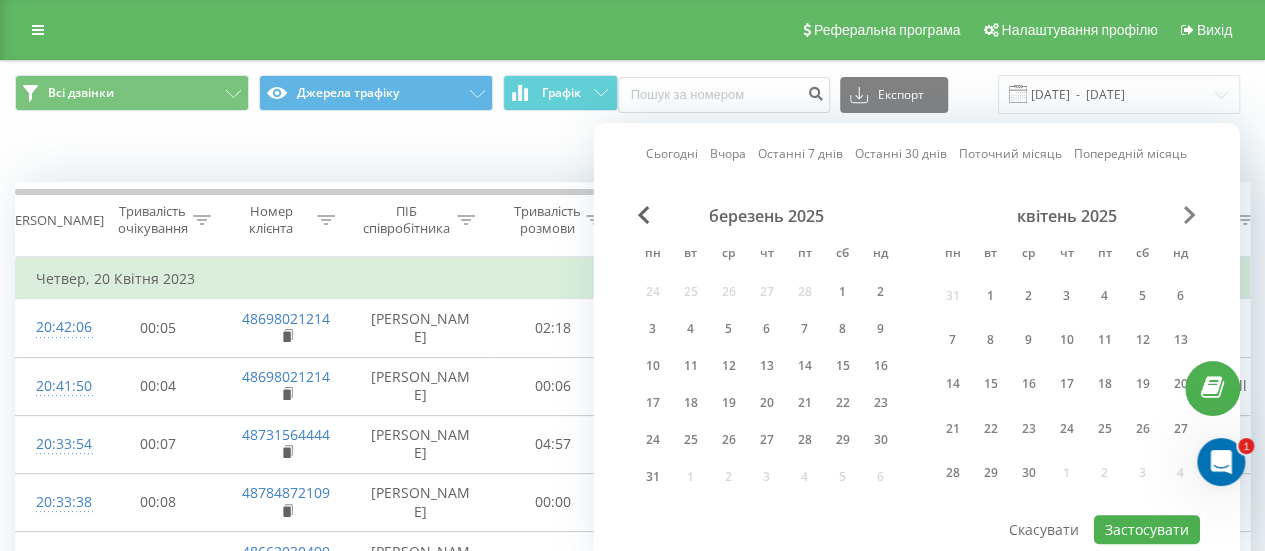 click at bounding box center [1190, 215] 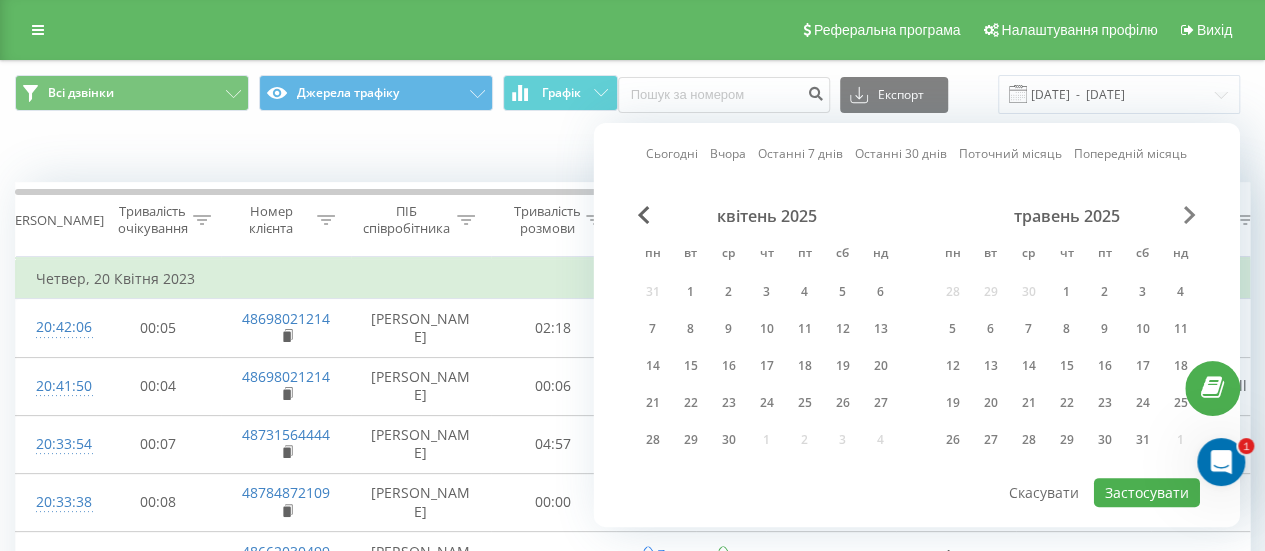 click at bounding box center [1190, 215] 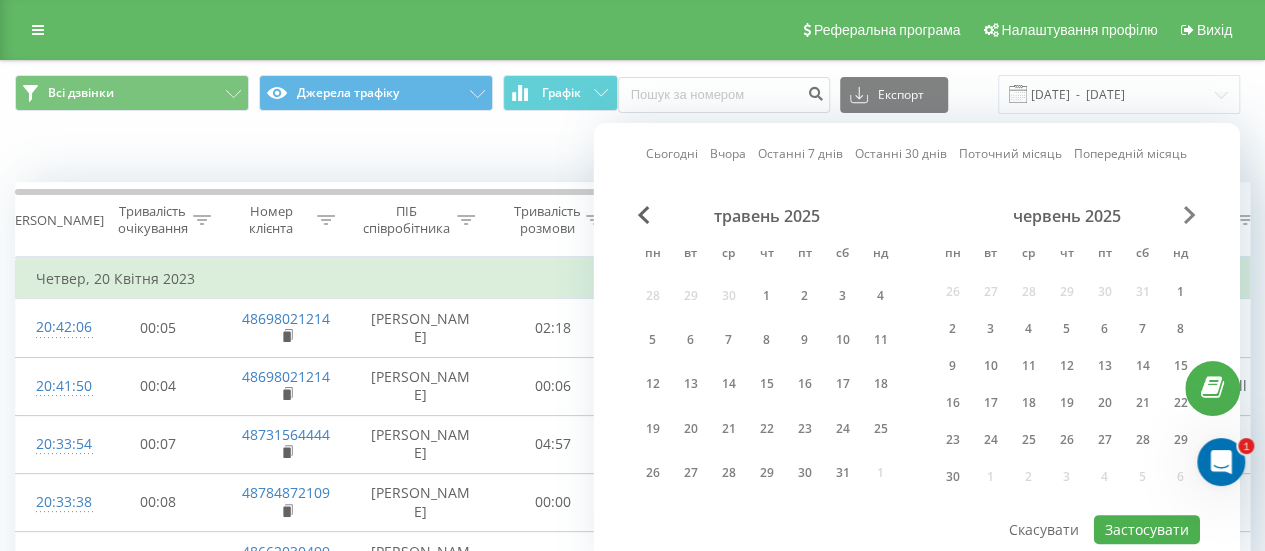 click at bounding box center [1190, 215] 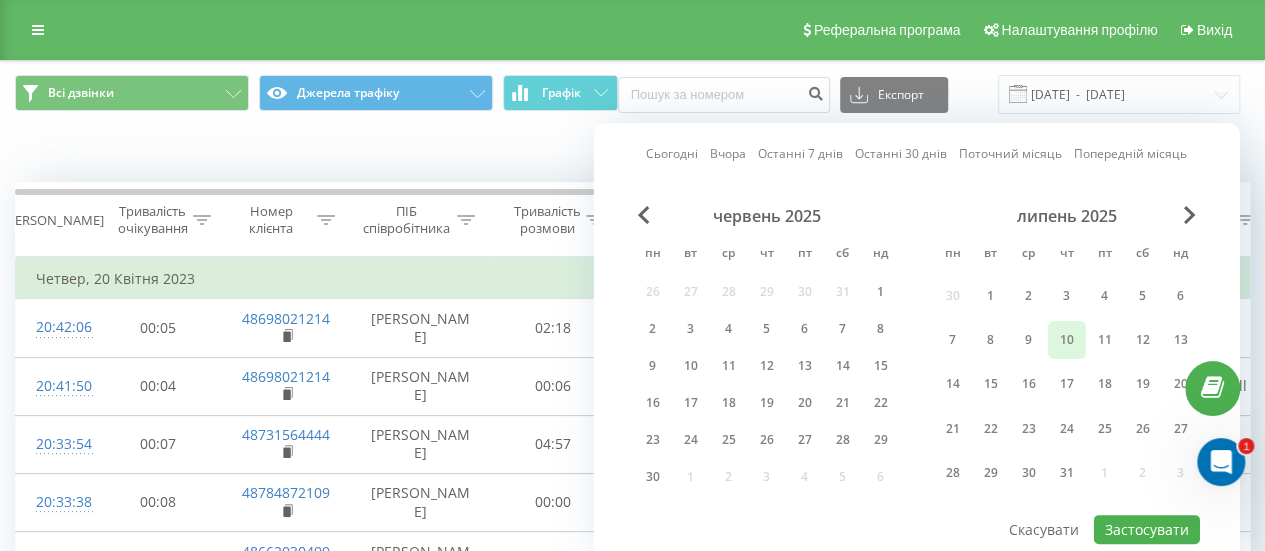 click on "10" at bounding box center (1067, 340) 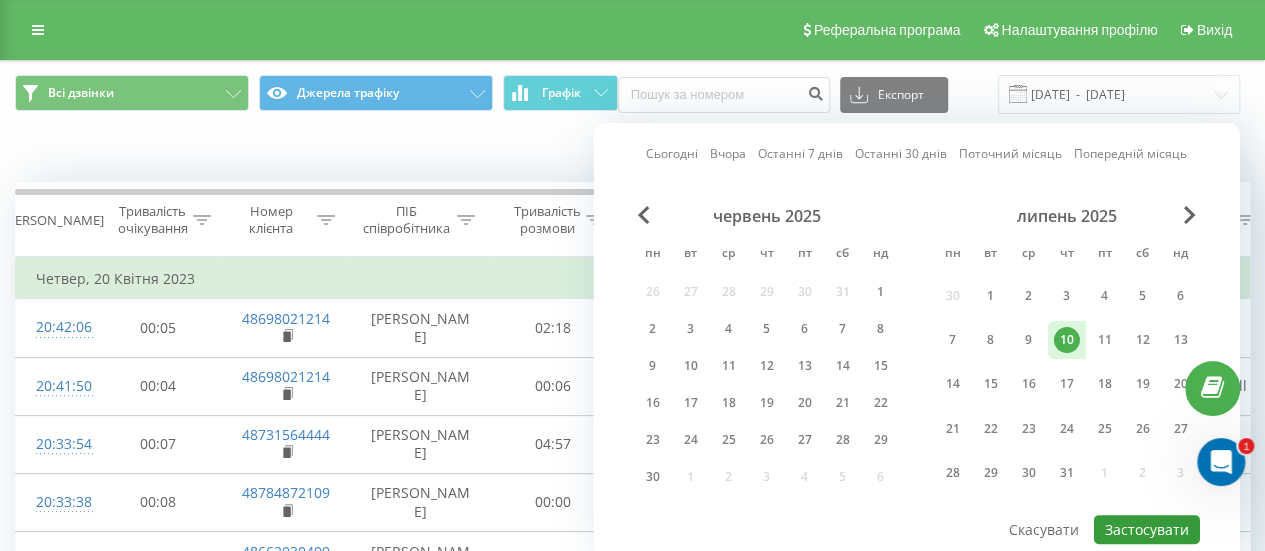 click on "Застосувати" at bounding box center [1147, 529] 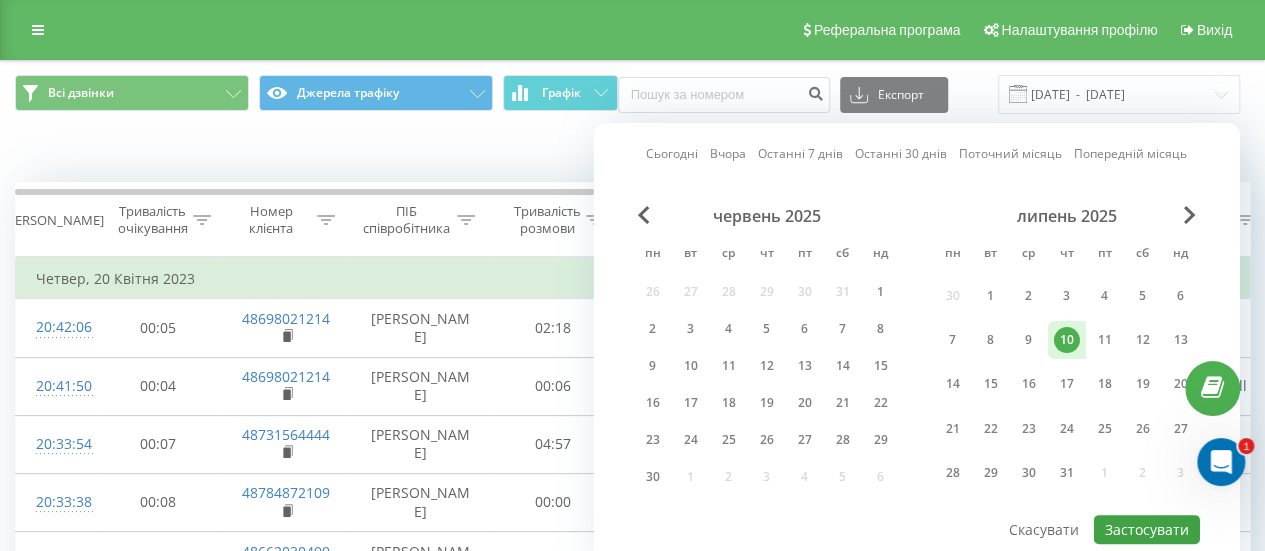 type on "[DATE]  -  [DATE]" 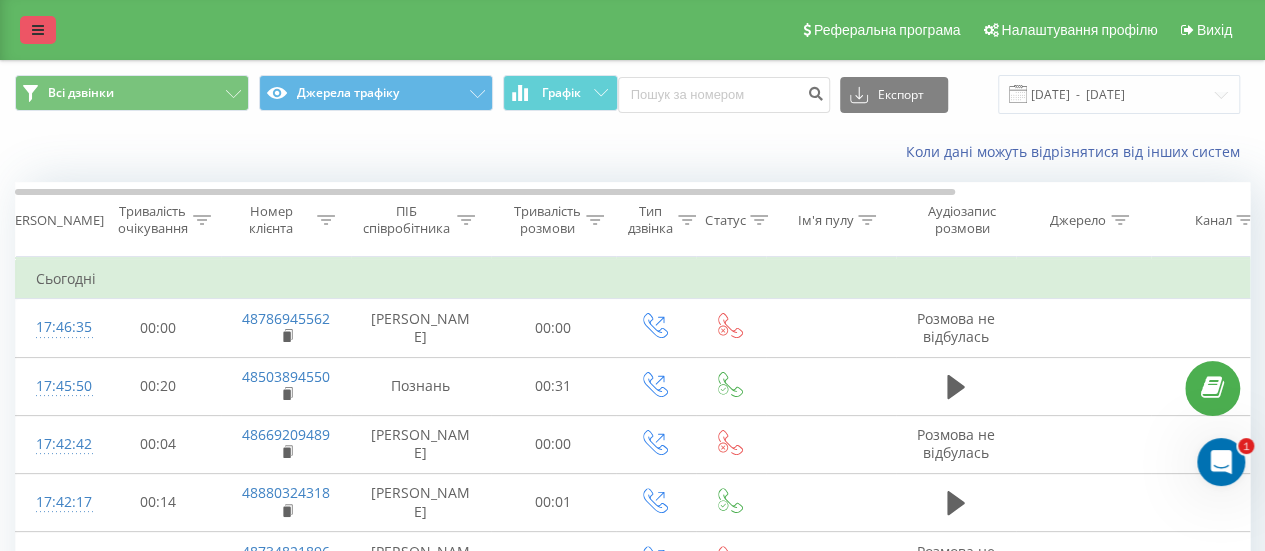 click at bounding box center (38, 30) 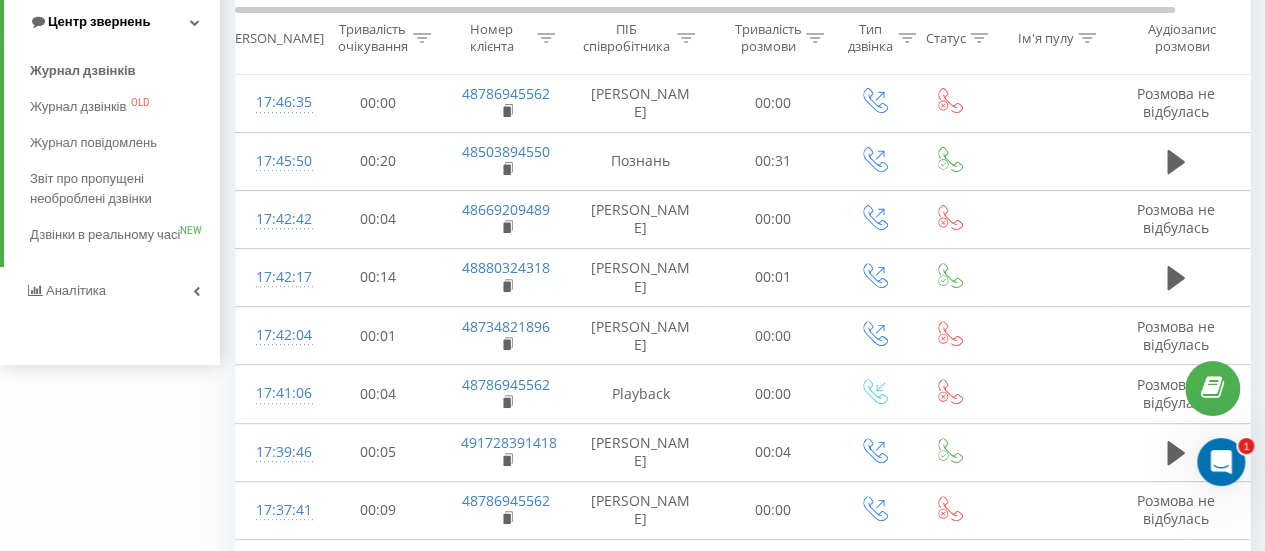 scroll, scrollTop: 246, scrollLeft: 0, axis: vertical 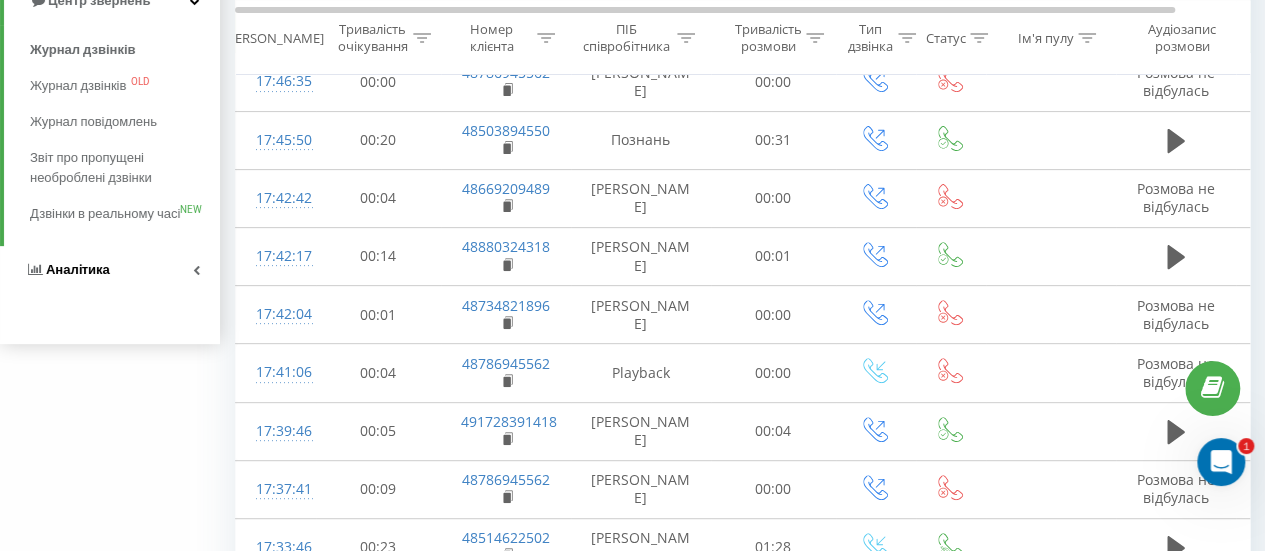 click on "Аналiтика" at bounding box center [110, 270] 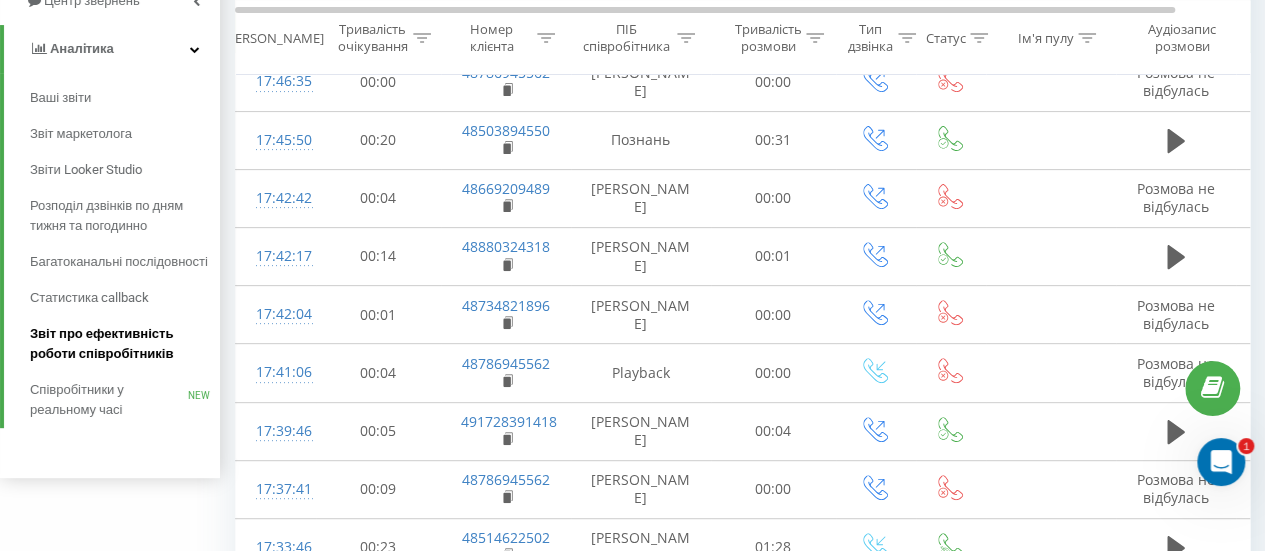 click on "Звіт про ефективність роботи співробітників" at bounding box center [120, 344] 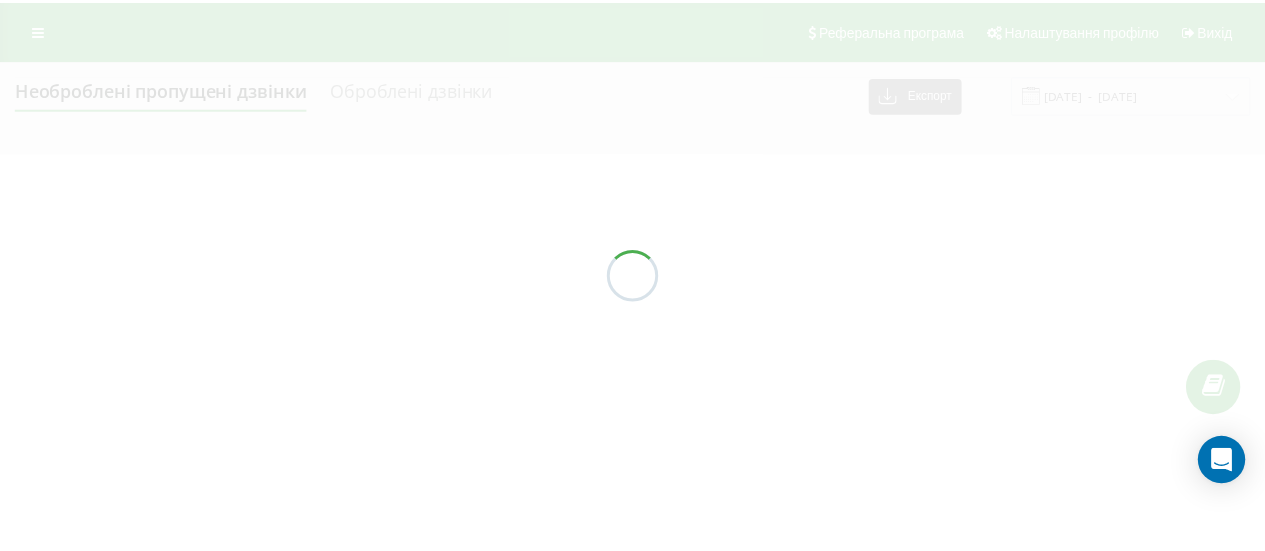 scroll, scrollTop: 0, scrollLeft: 0, axis: both 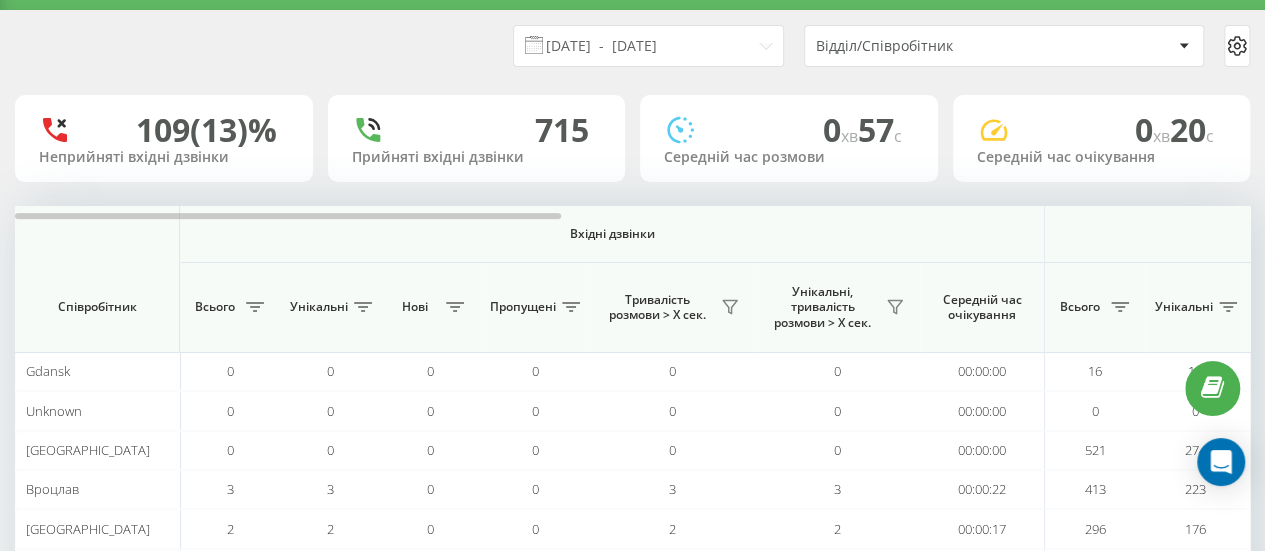 click at bounding box center (534, 45) 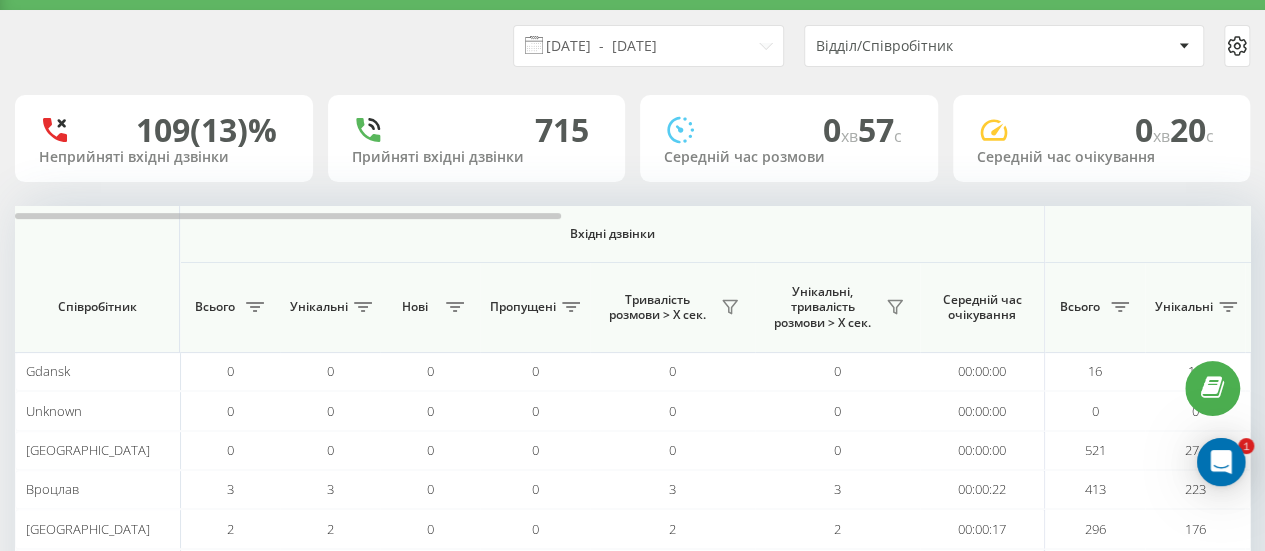scroll, scrollTop: 0, scrollLeft: 0, axis: both 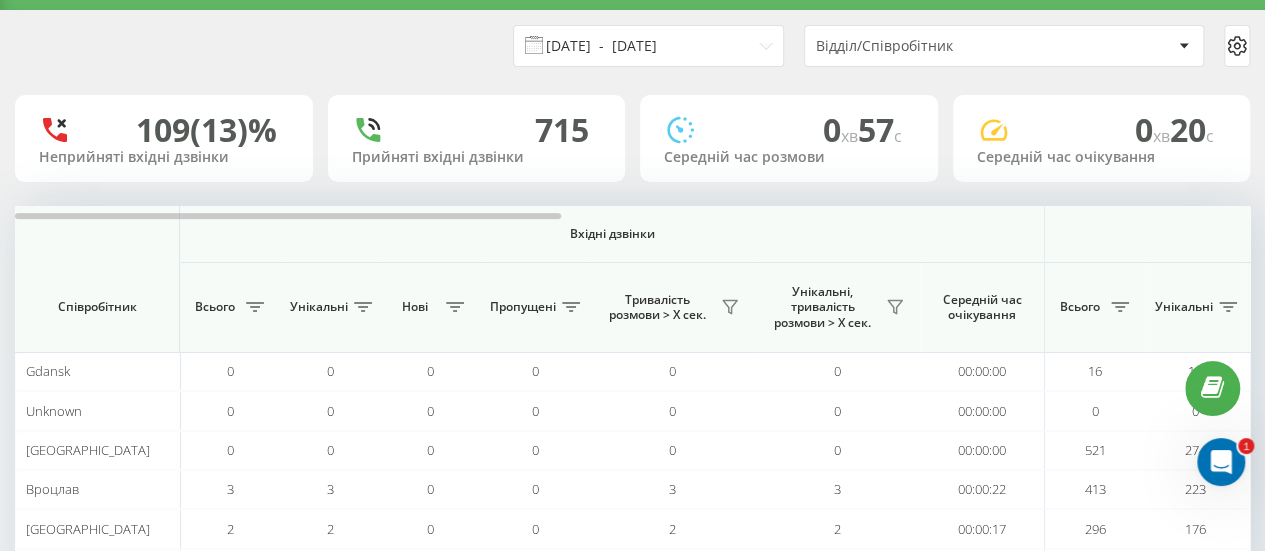 click on "10.06.2025  -  10.07.2025" at bounding box center (648, 46) 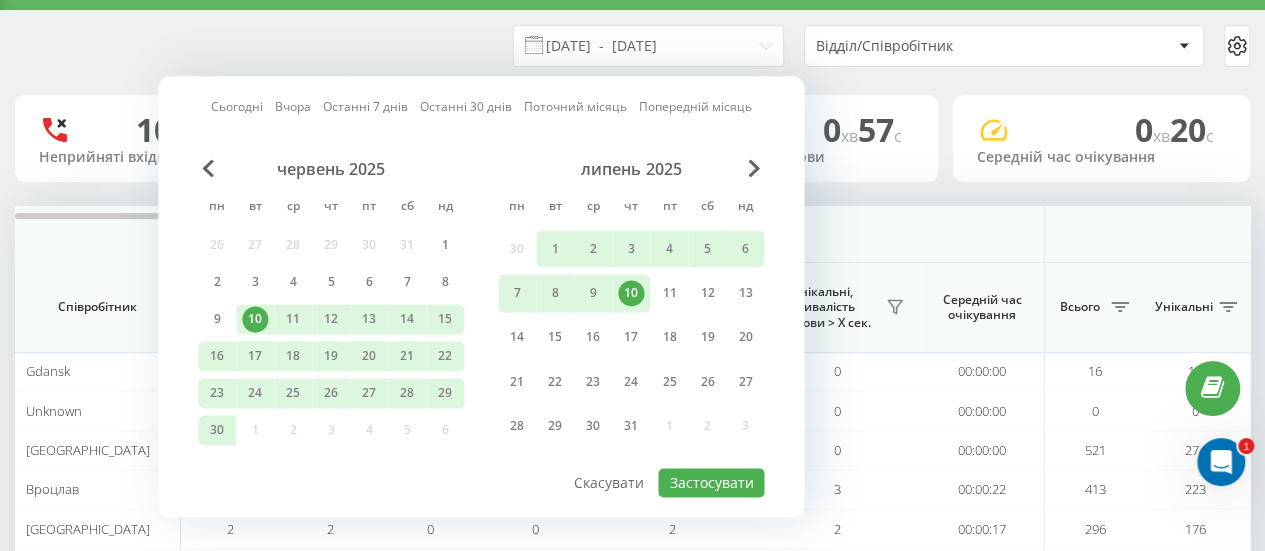click on "10" at bounding box center [631, 293] 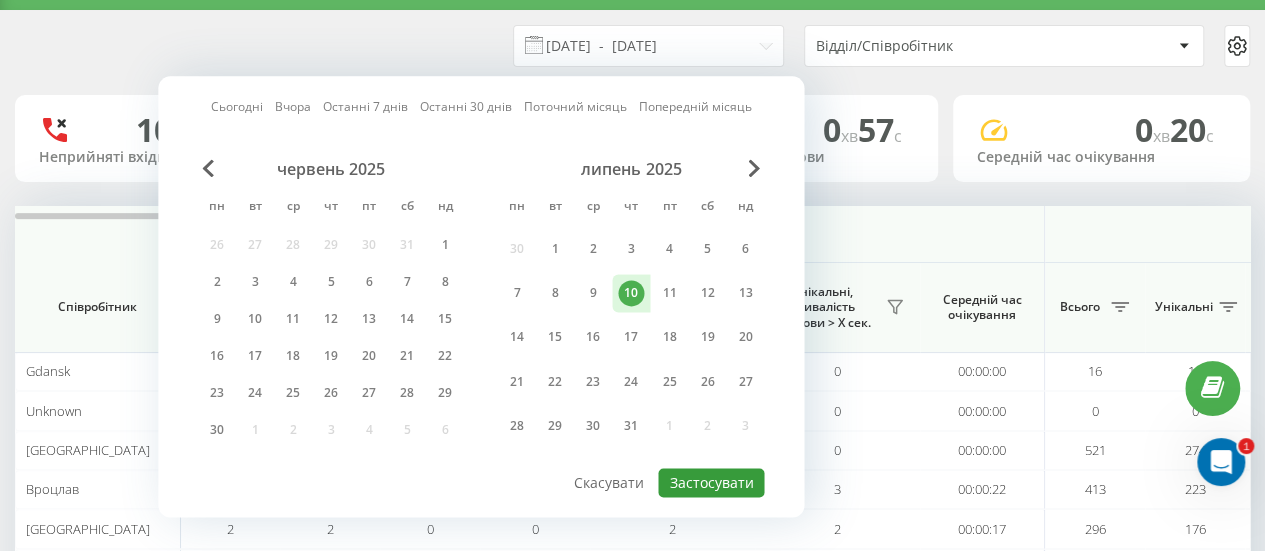 click on "Застосувати" at bounding box center [711, 482] 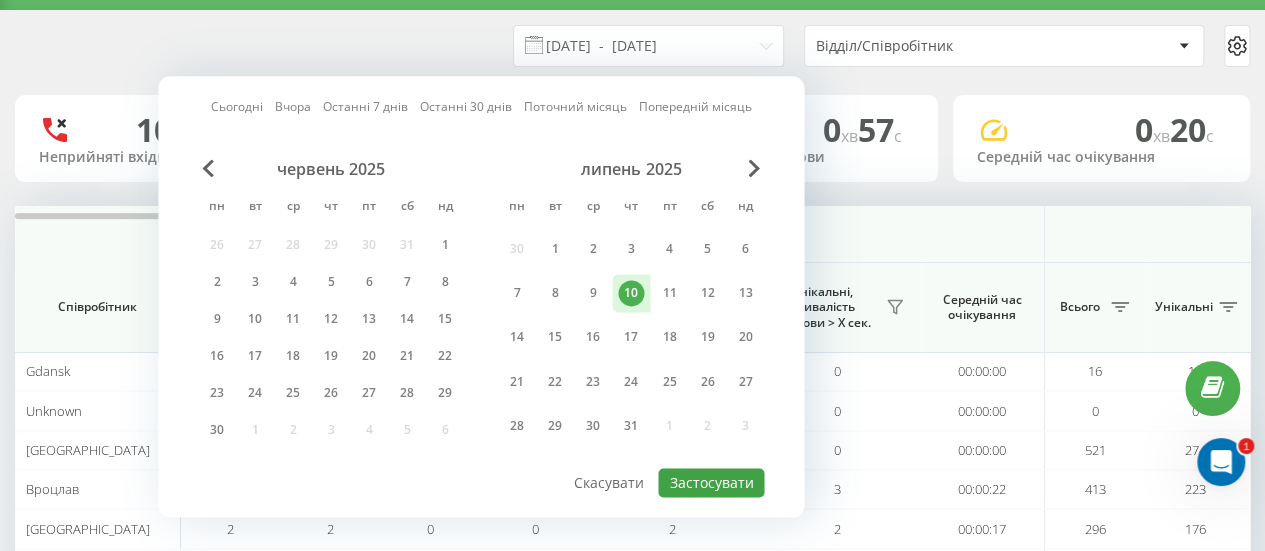 type on "[DATE]  -  [DATE]" 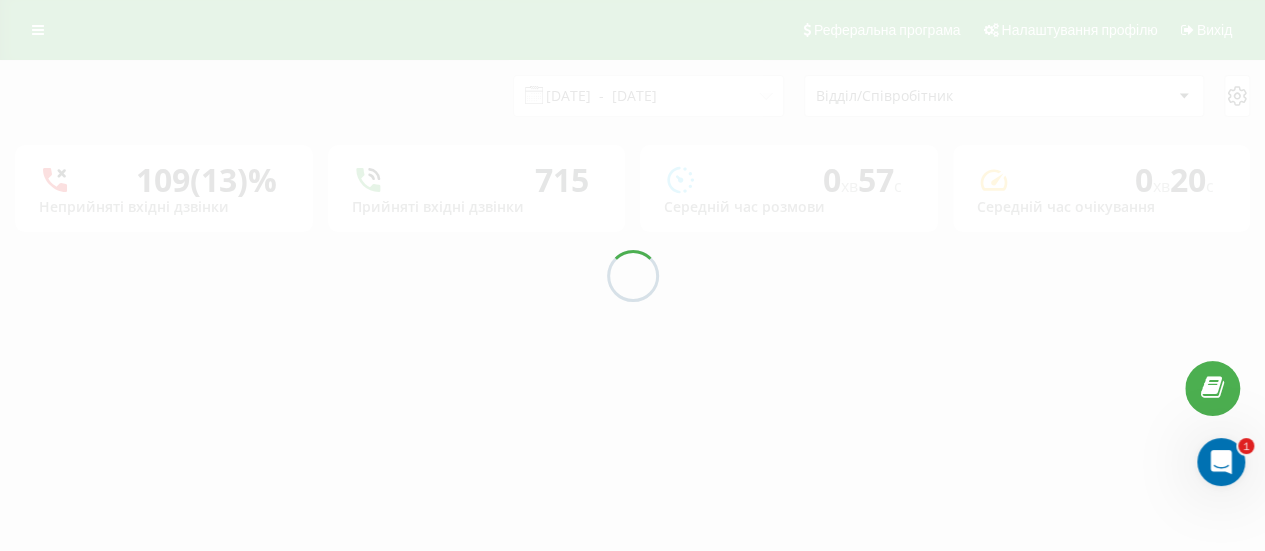 scroll, scrollTop: 0, scrollLeft: 0, axis: both 